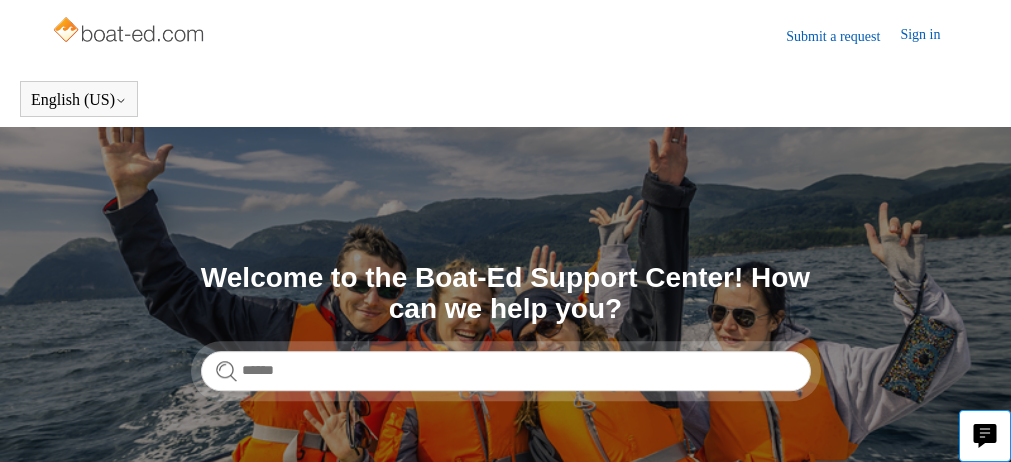 scroll, scrollTop: 0, scrollLeft: 0, axis: both 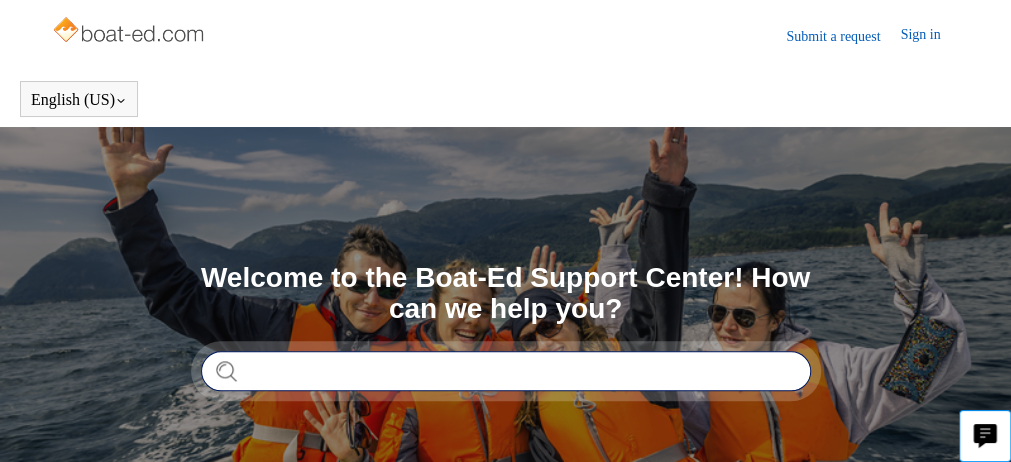 click at bounding box center (506, 371) 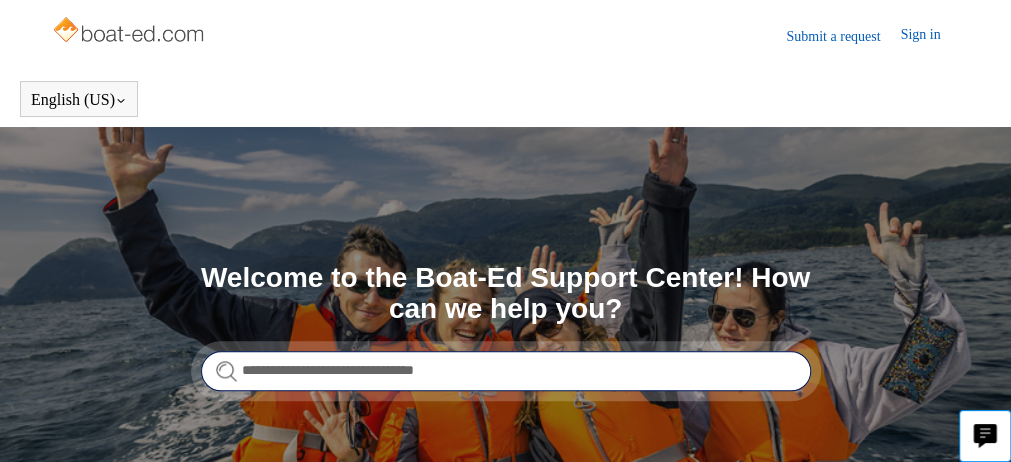 type on "**********" 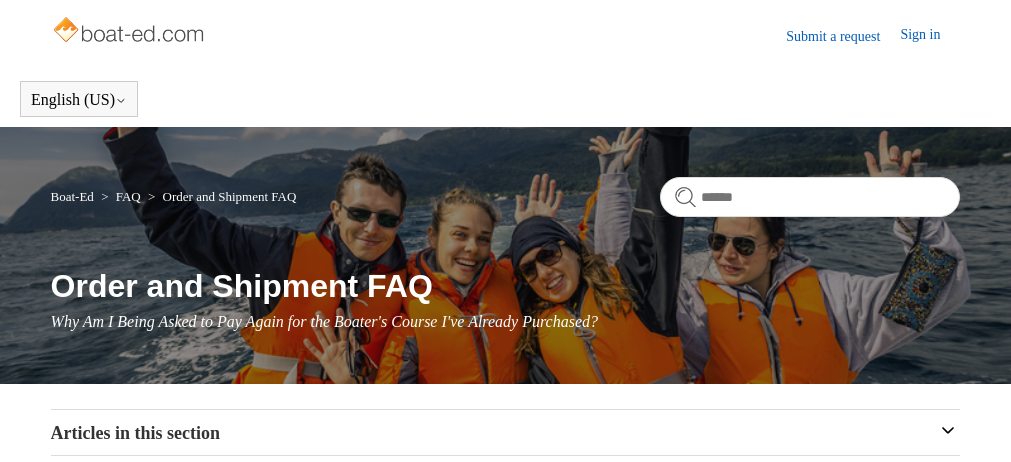 scroll, scrollTop: 0, scrollLeft: 0, axis: both 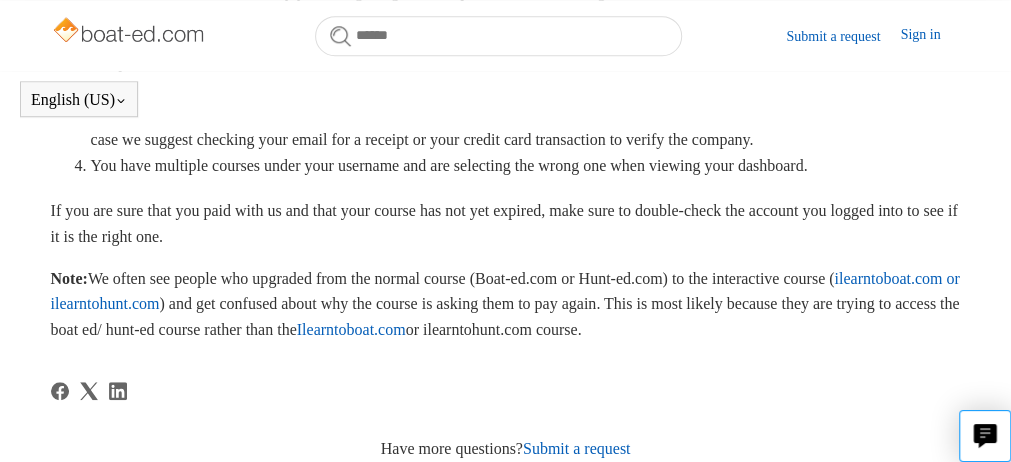 click on "Ilearntoboat.com" at bounding box center (351, 329) 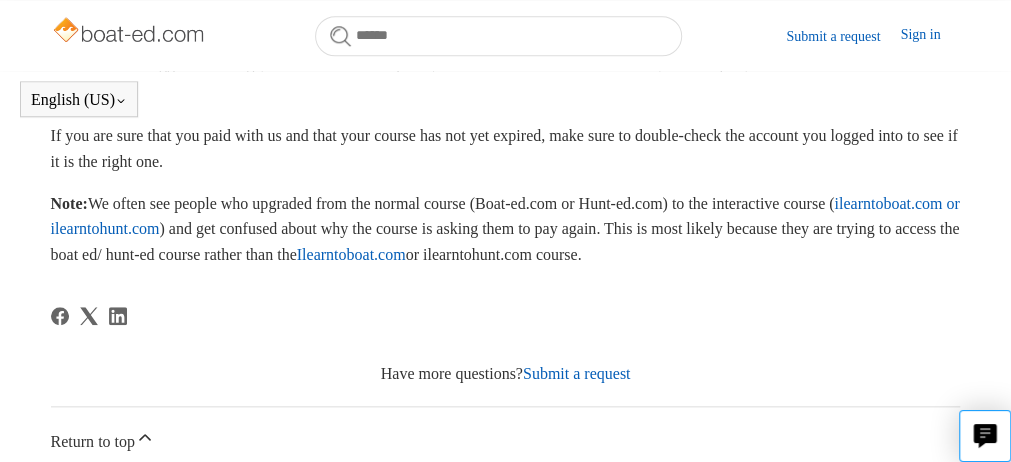 scroll, scrollTop: 670, scrollLeft: 0, axis: vertical 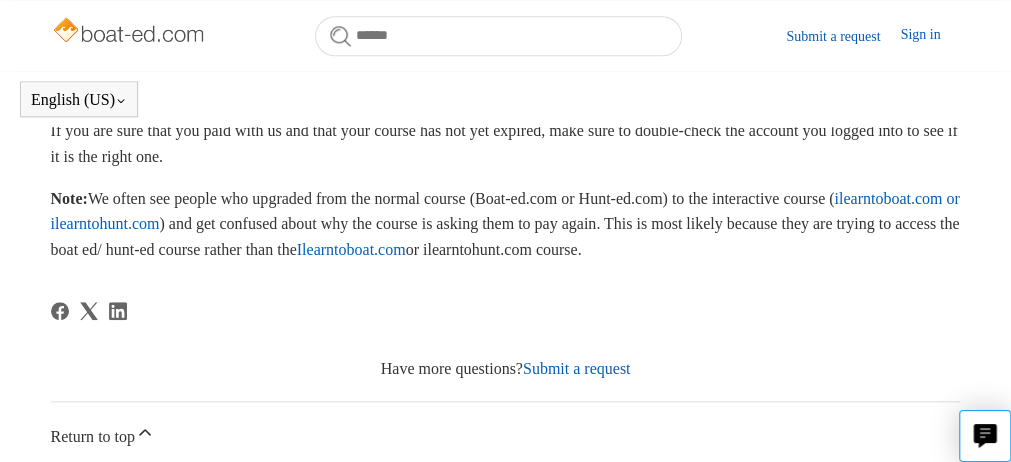 click on "Ilearntoboat.com" at bounding box center [351, 249] 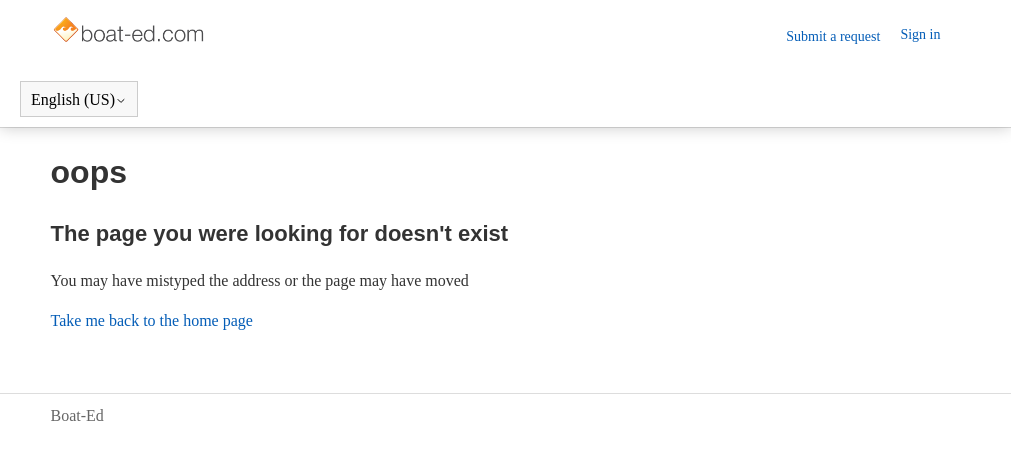 scroll, scrollTop: 0, scrollLeft: 0, axis: both 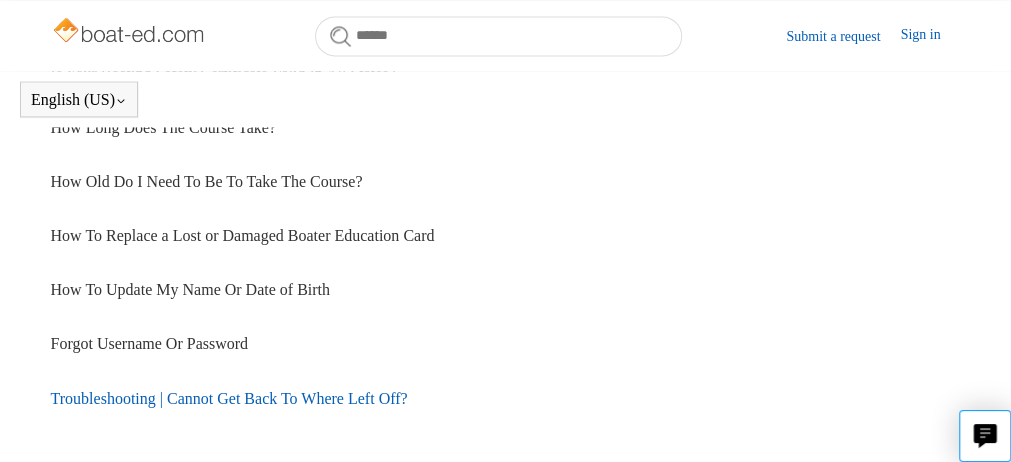 click on "Troubleshooting | Cannot Get Back To Where Left Off?" at bounding box center [506, 398] 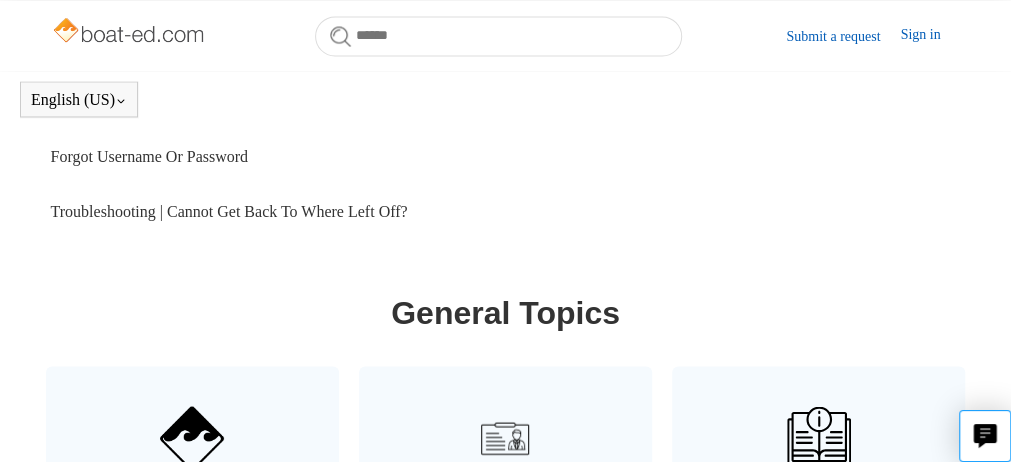 scroll, scrollTop: 1356, scrollLeft: 0, axis: vertical 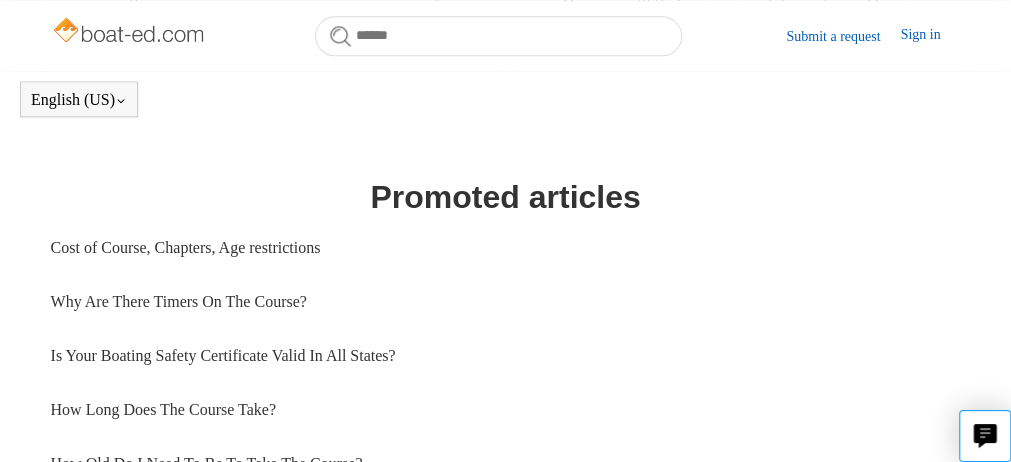 click on "Troubleshooting | Cannot Get Back To Where Left Off?" at bounding box center (506, 680) 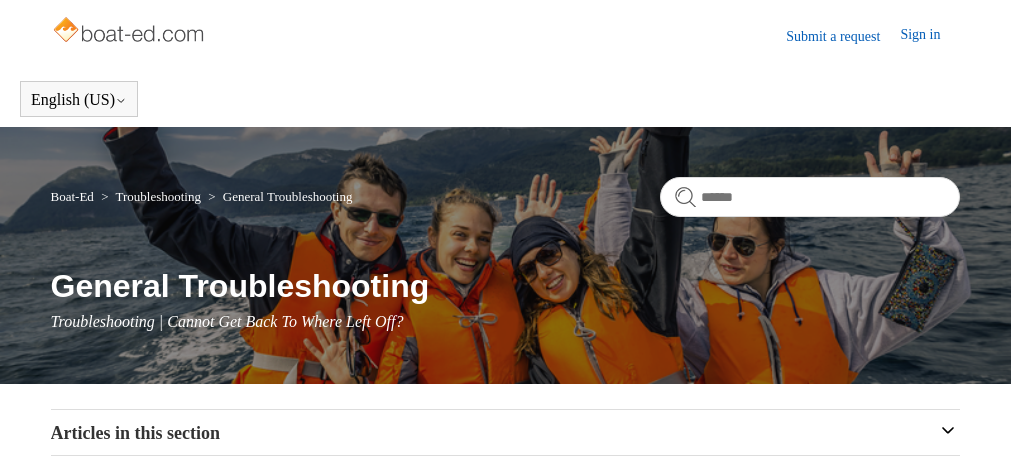scroll, scrollTop: 0, scrollLeft: 0, axis: both 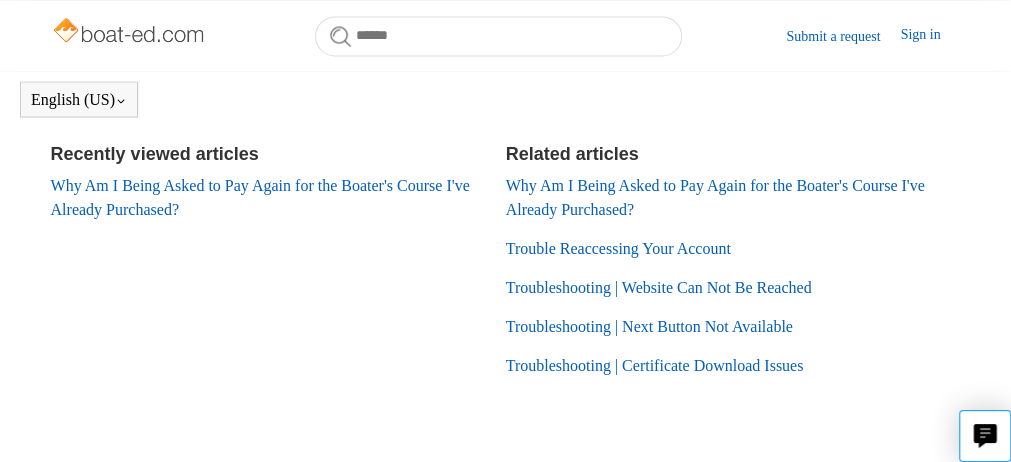 click on "Trouble Reaccessing Your Account" at bounding box center [618, 247] 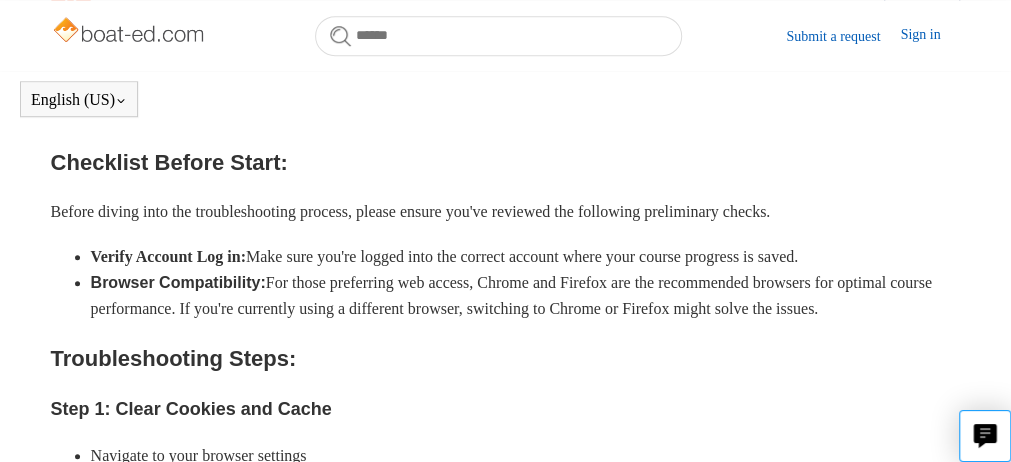 scroll, scrollTop: 473, scrollLeft: 0, axis: vertical 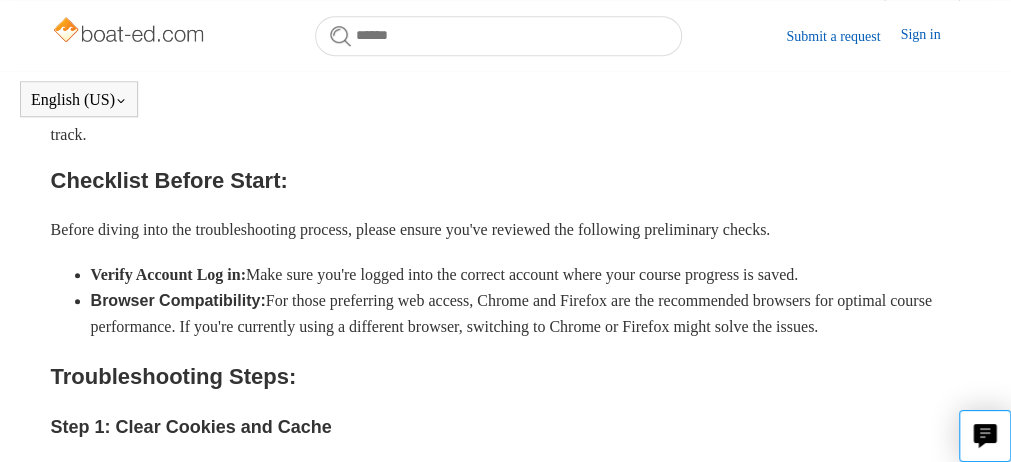 click on "English (US)
Español
Français" at bounding box center [505, 99] 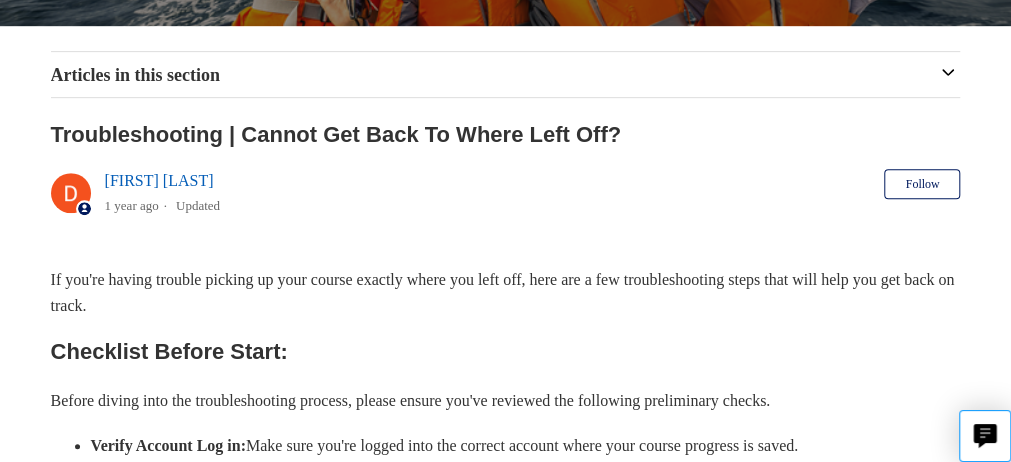 scroll, scrollTop: 291, scrollLeft: 0, axis: vertical 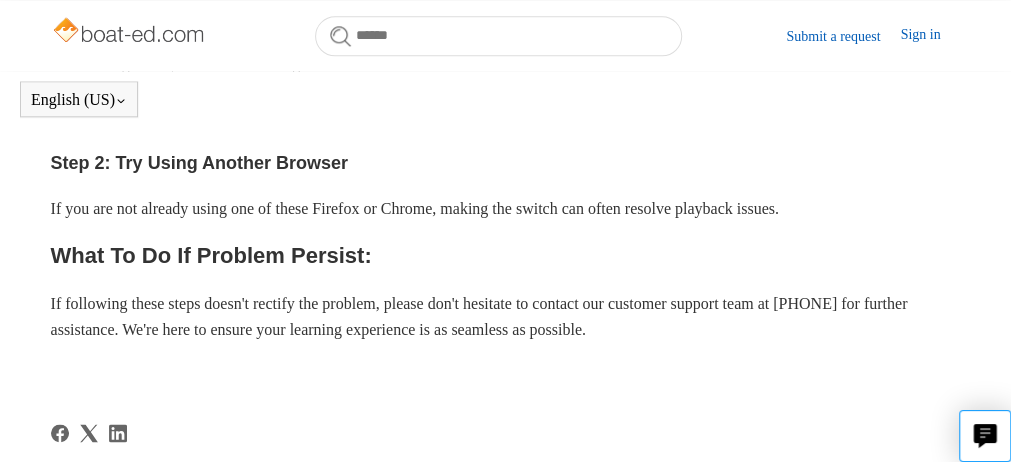 click on "Submit a request
Sign in" at bounding box center [505, 35] 